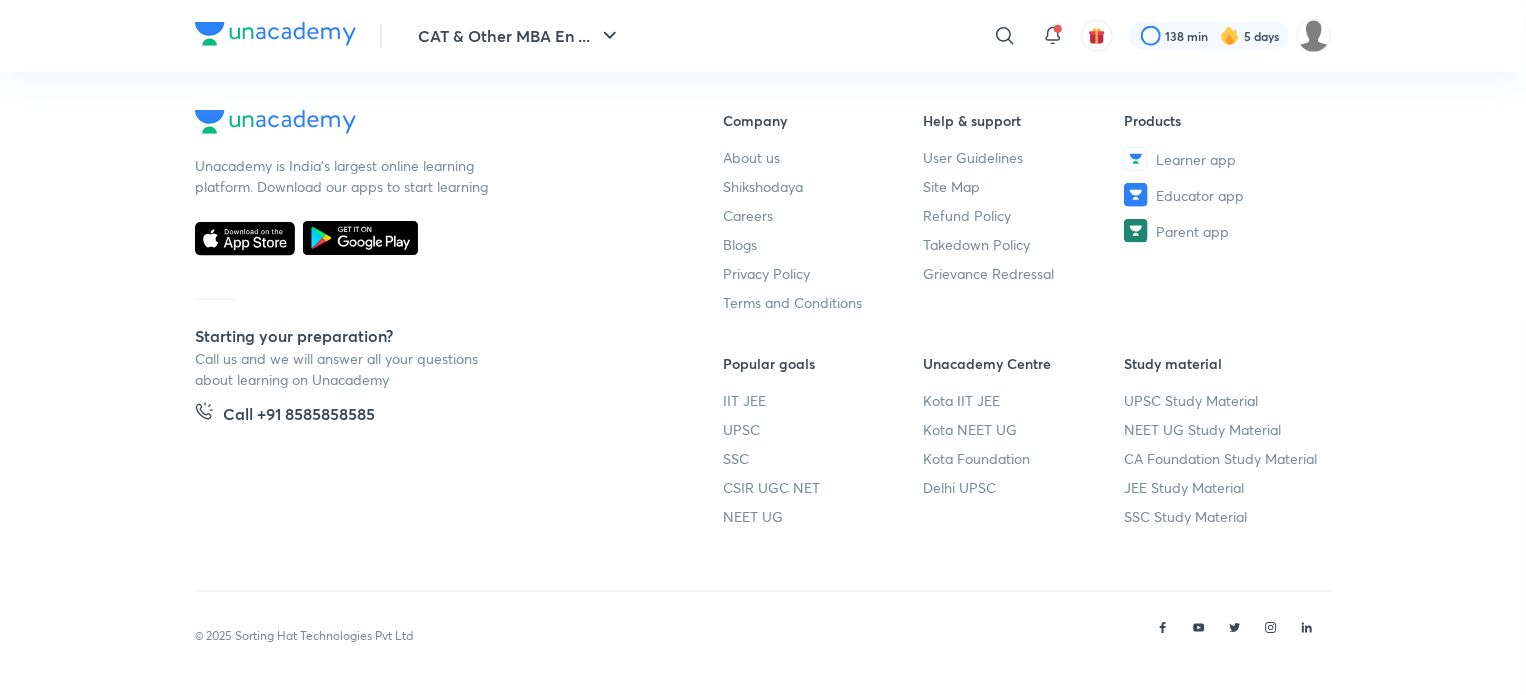 scroll, scrollTop: 1203, scrollLeft: 0, axis: vertical 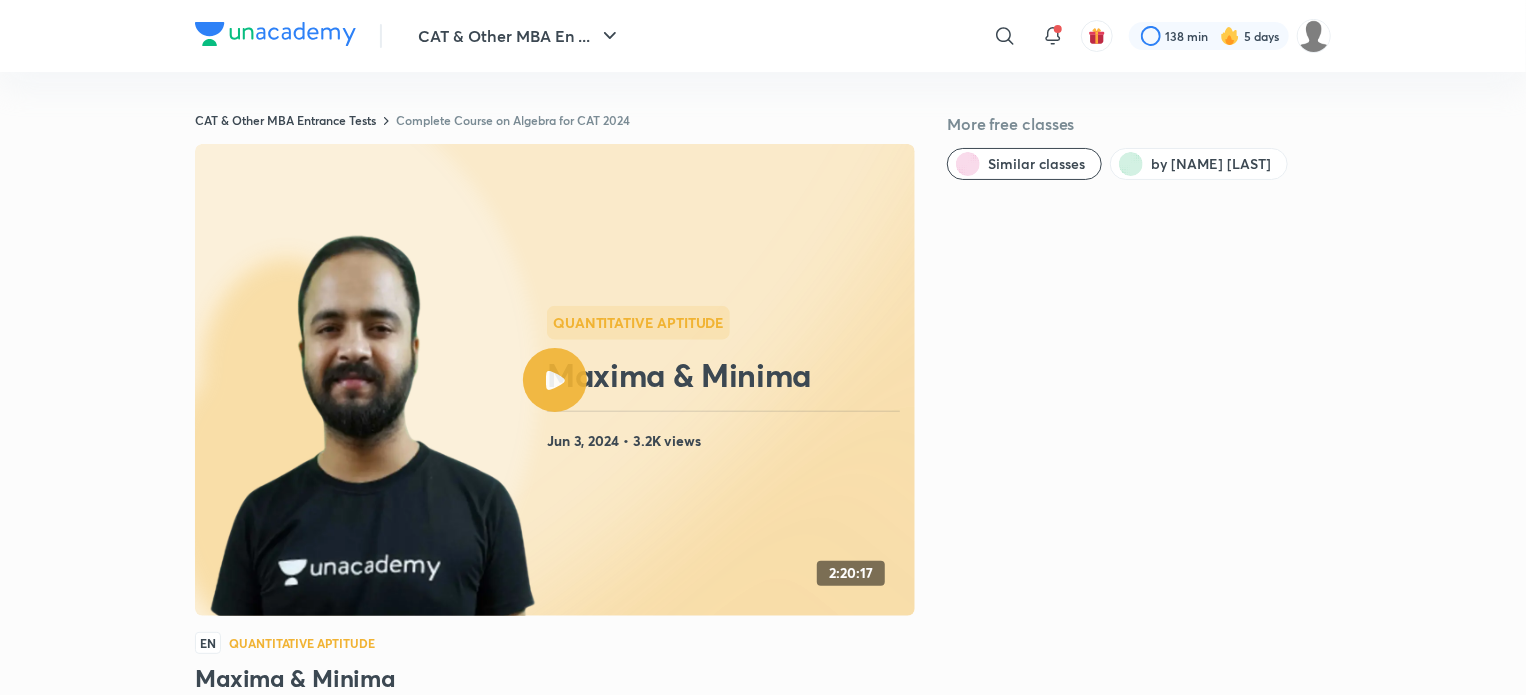 click on "CAT & Other MBA Entrance Tests Complete Course on Algebra for CAT 2024 More free classes Similar classes by [NAME] [LAST] Quantitative Aptitude   Maxima & Minima Jun 3, 2024 • 3.2K views 2:20:17 EN Quantitative Aptitude Maxima & Minima [NAME] [LAST] 17K followers •  Quantitative Aptitude Watch on app Download Class PDF Jun 3, 2024 • 2h 20m  • 3.2K views In the comprehensive course, [NAME] [LAST] will cover all the concepts of Algebra . This course will be beneficial for candidates appearing in CAT 2024 exams. The course will be covered in Hinglish and notes will be provided in English. Read more" at bounding box center [763, 495] 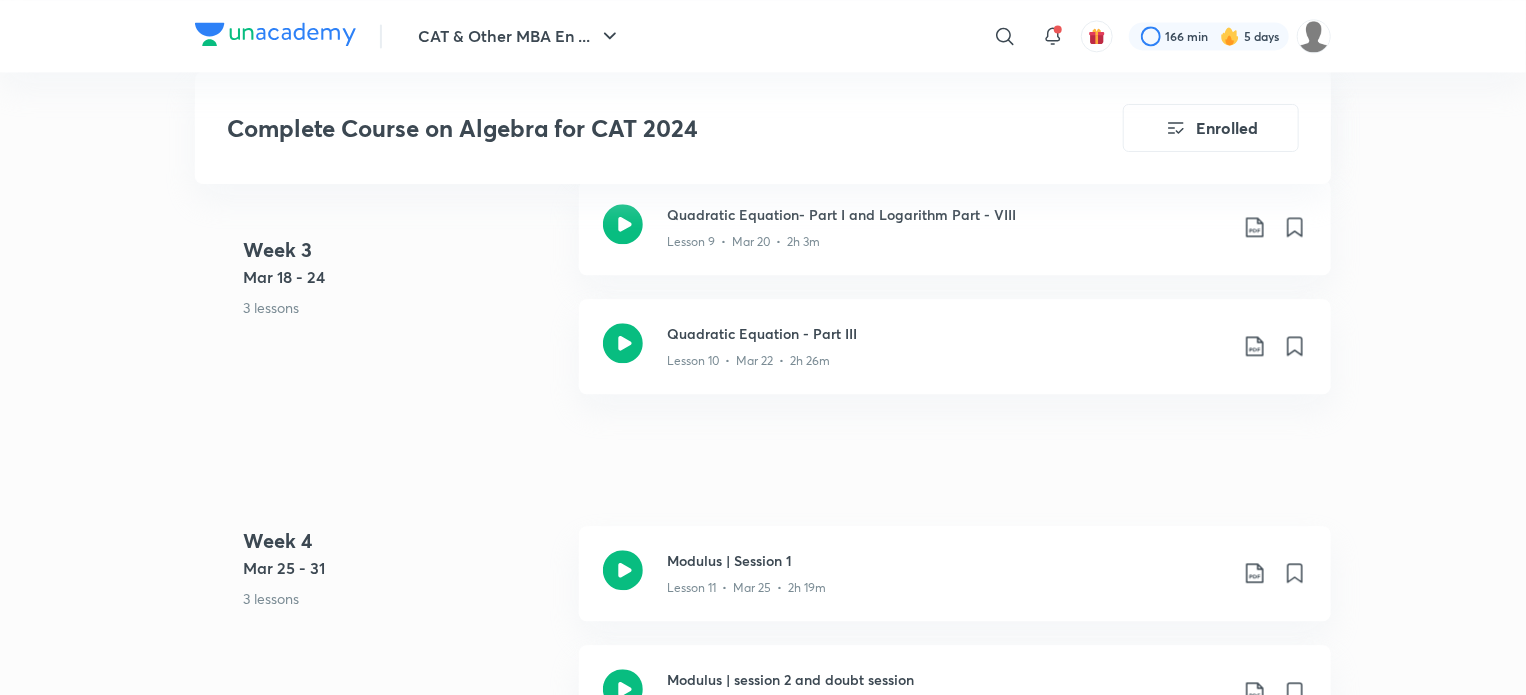 scroll, scrollTop: 2516, scrollLeft: 0, axis: vertical 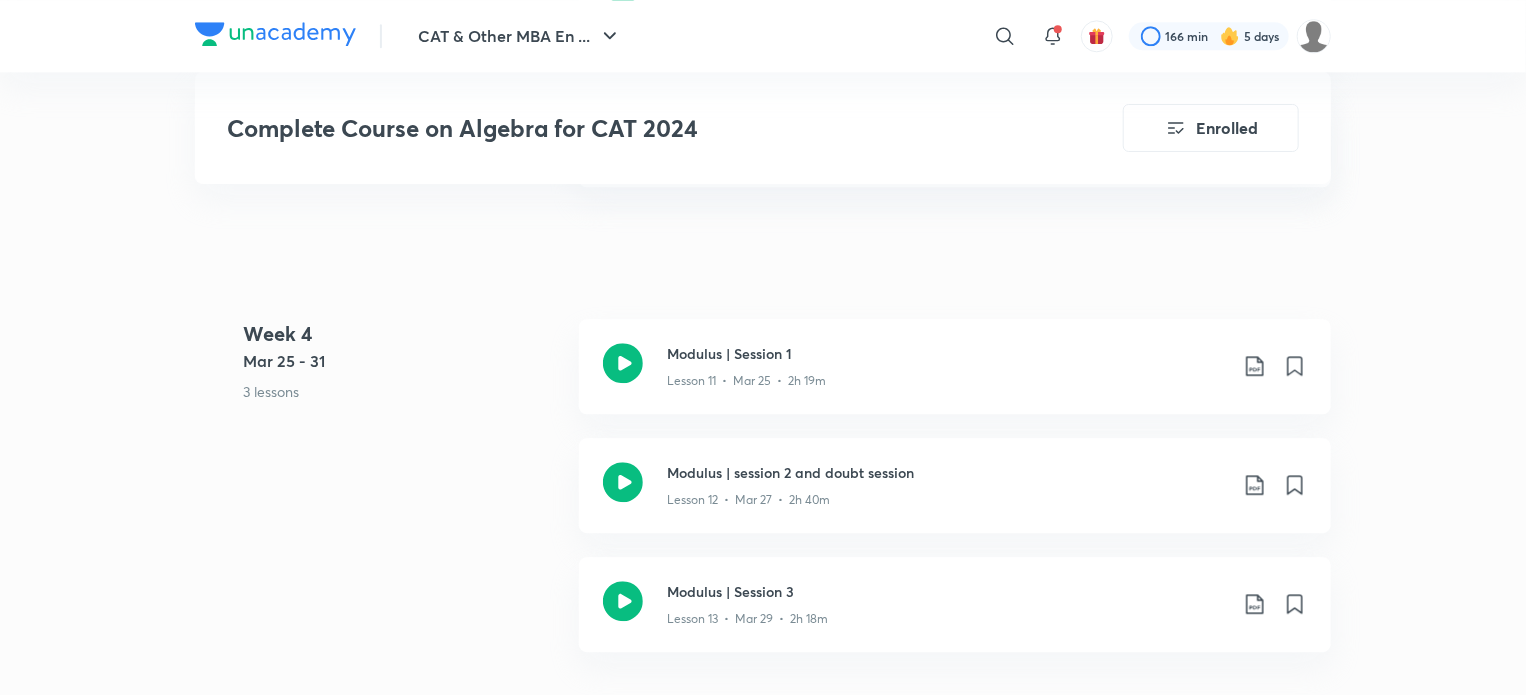 click on "Modulus | Session 1 Lesson 11  •  Mar 25  •  2h 19m" at bounding box center [955, 366] 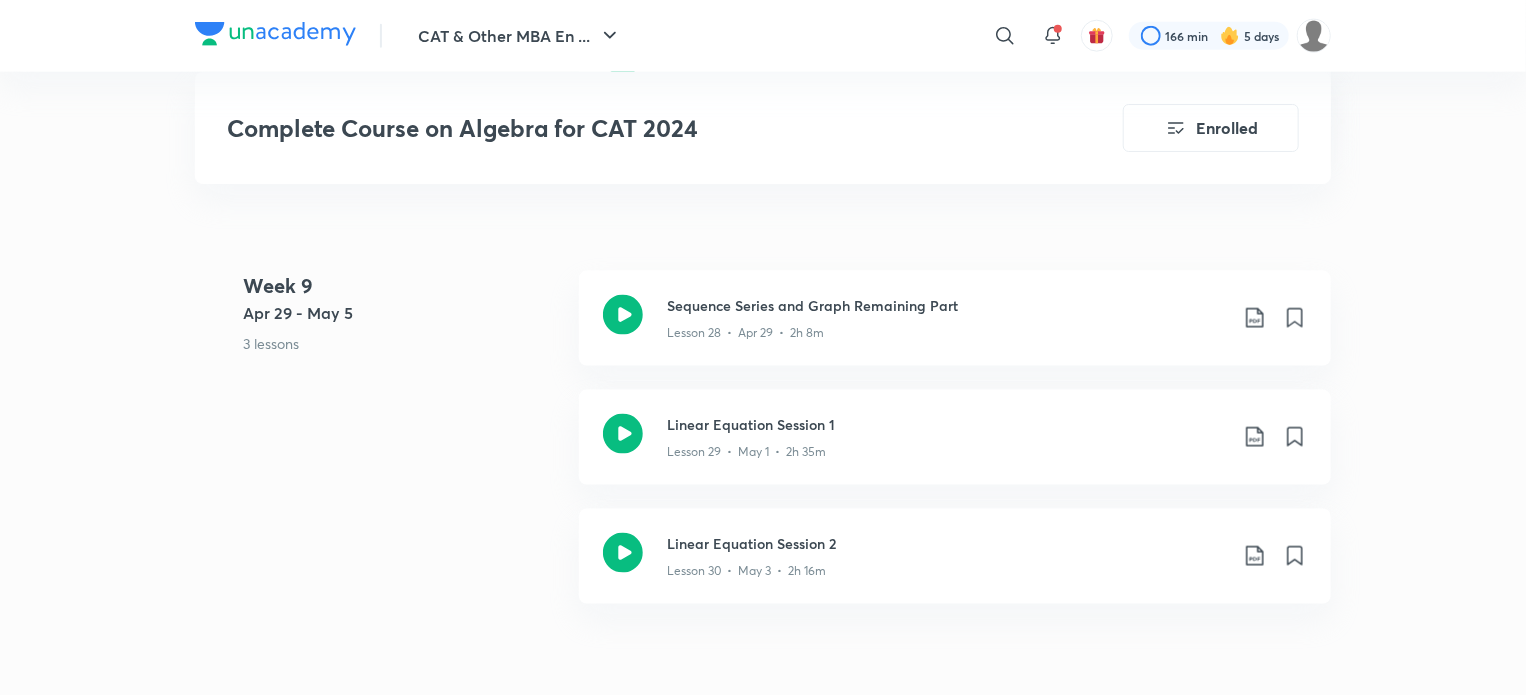 scroll, scrollTop: 5236, scrollLeft: 0, axis: vertical 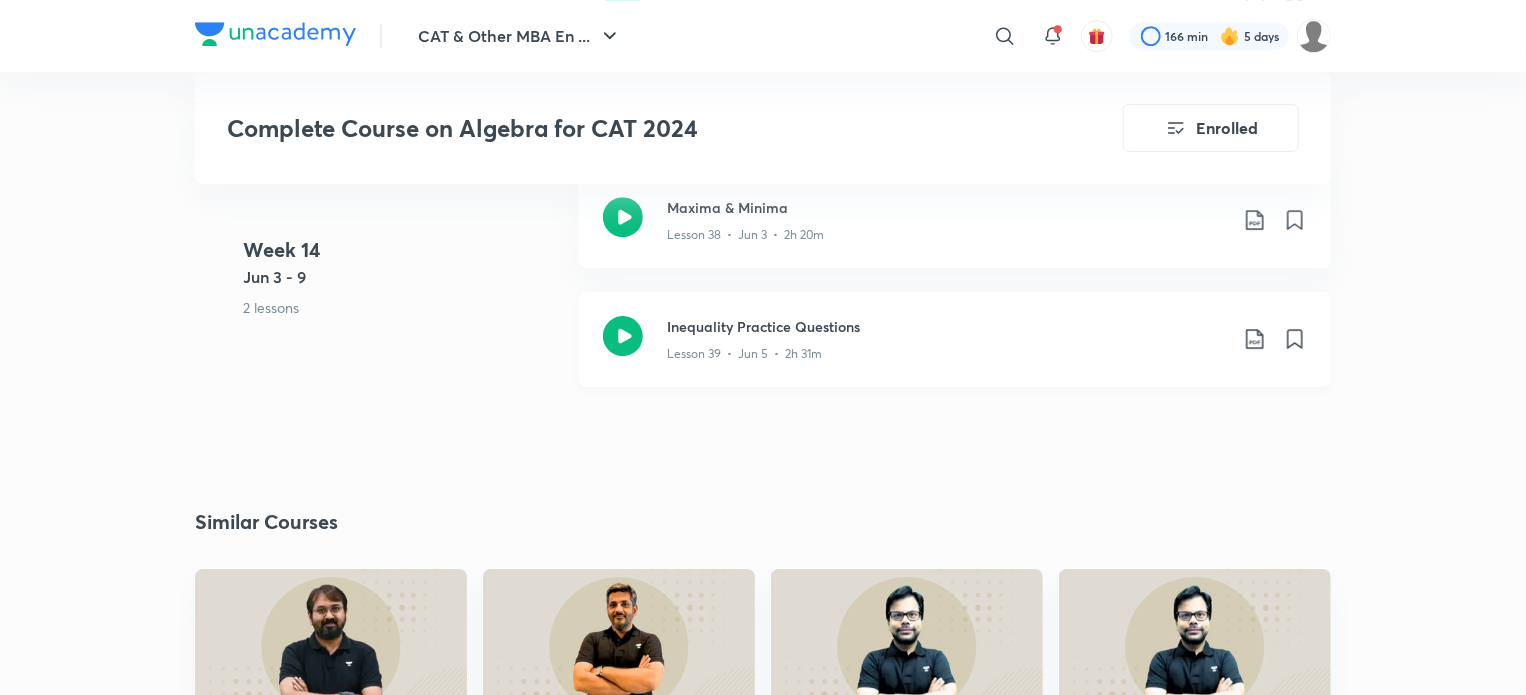 click on "Lesson 39  •  Jun 5  •  2h 31m" at bounding box center [947, 350] 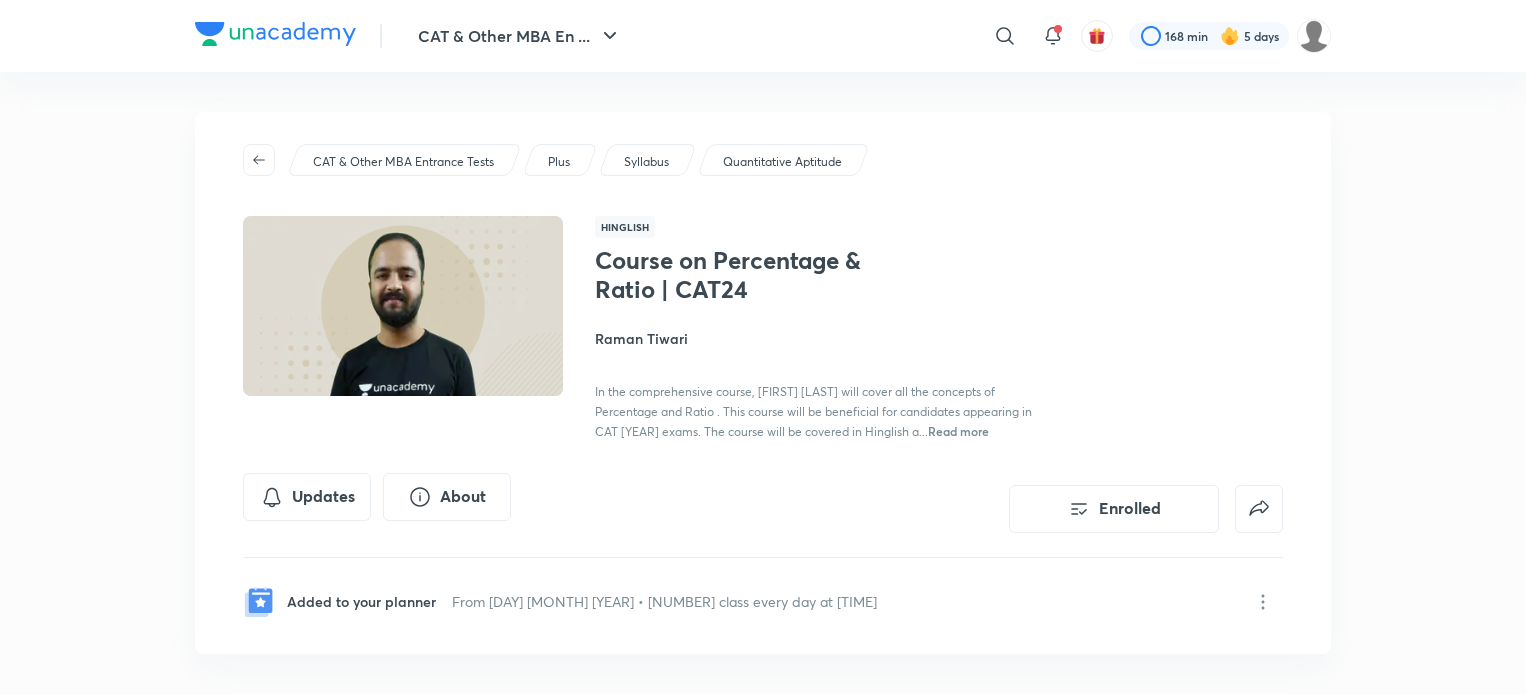 scroll, scrollTop: 0, scrollLeft: 0, axis: both 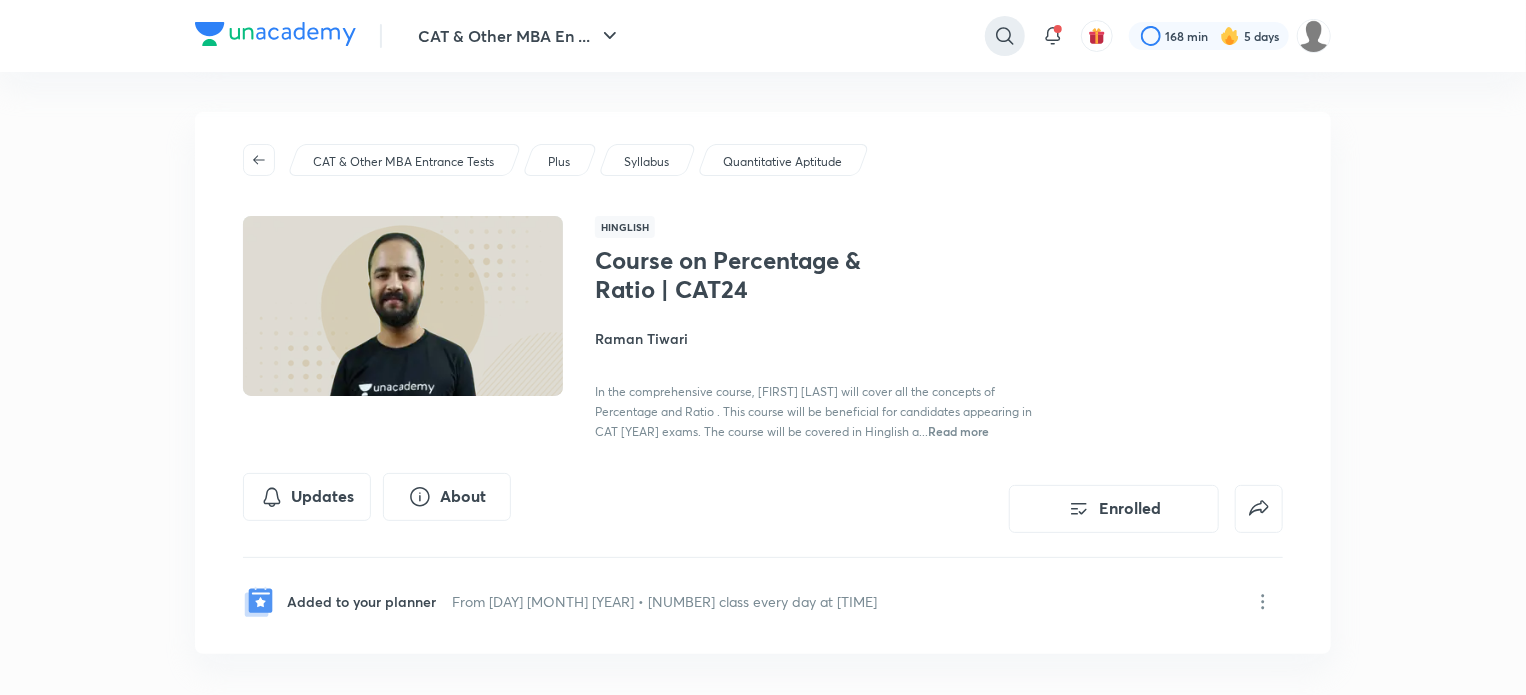 click 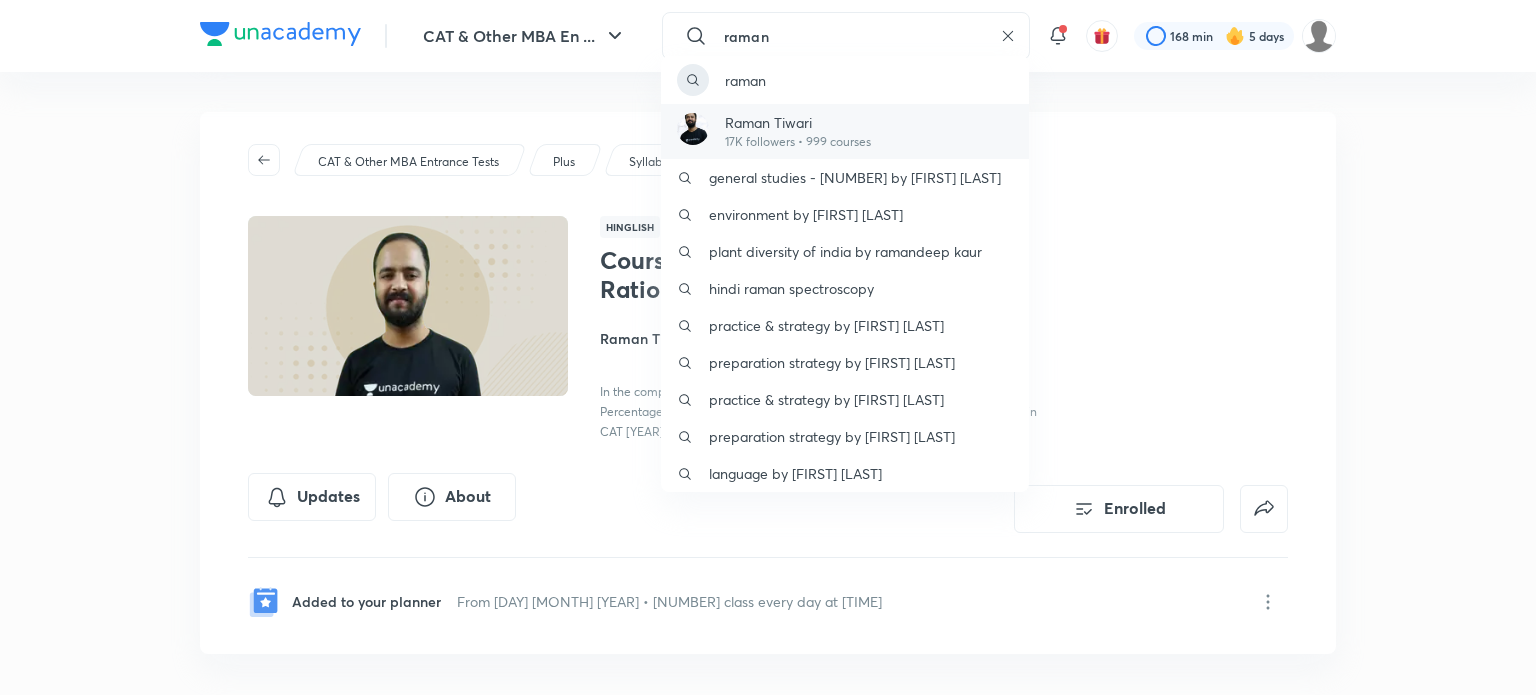 type on "raman" 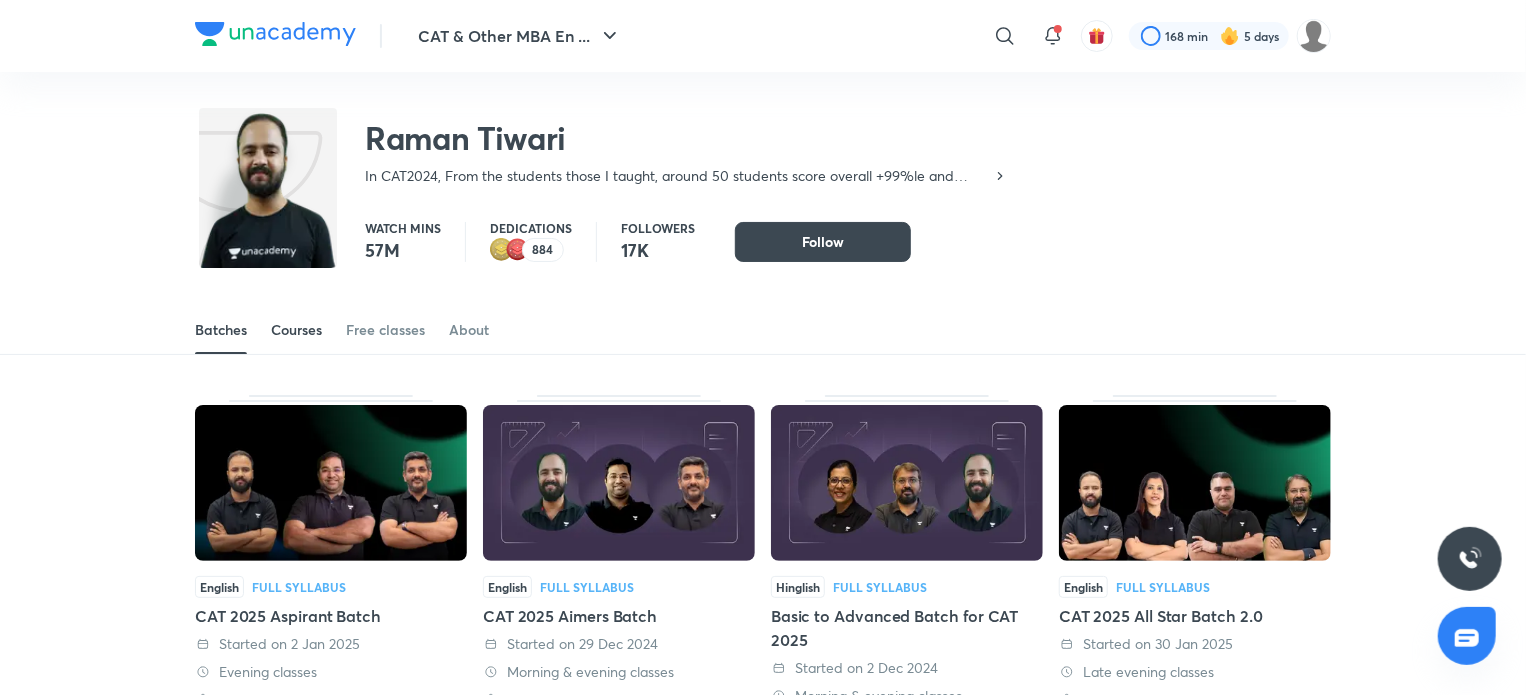 click on "Courses" at bounding box center [296, 330] 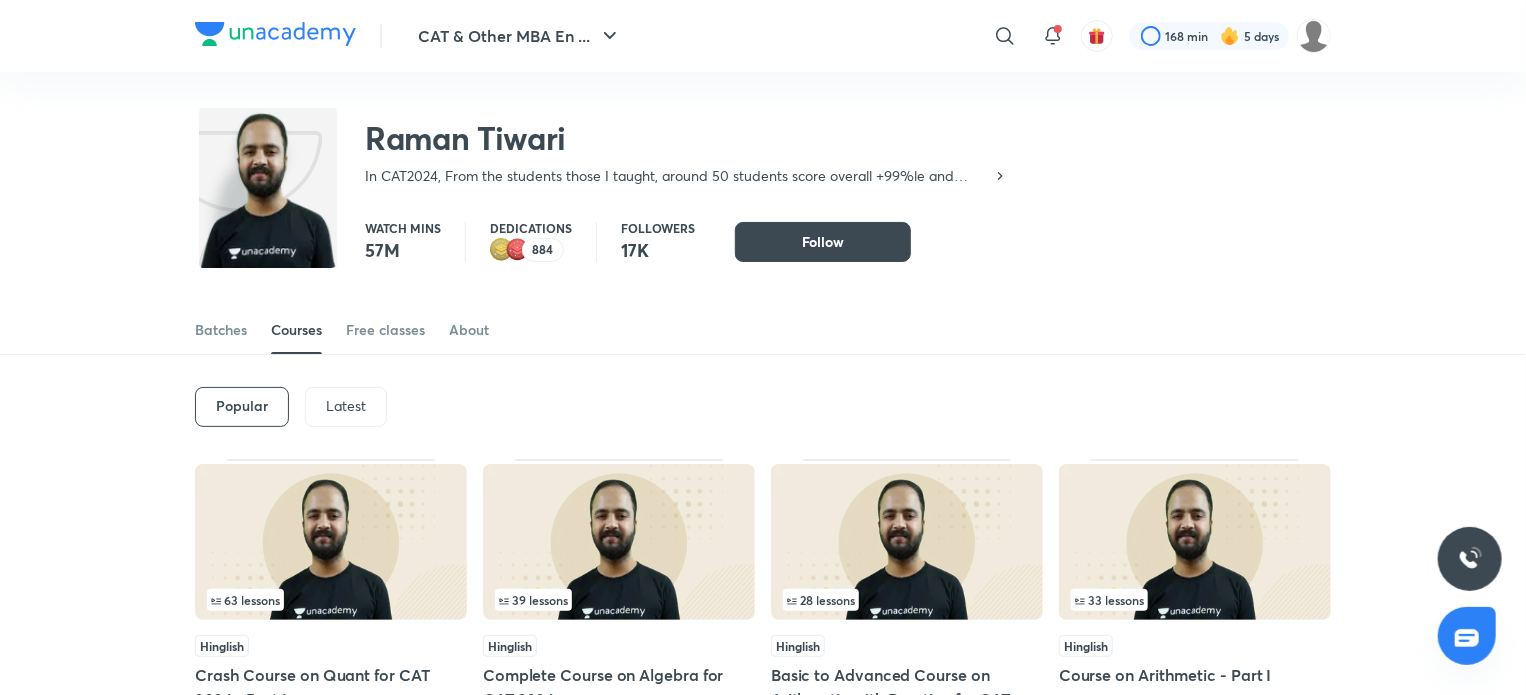 click on "Latest" at bounding box center [346, 407] 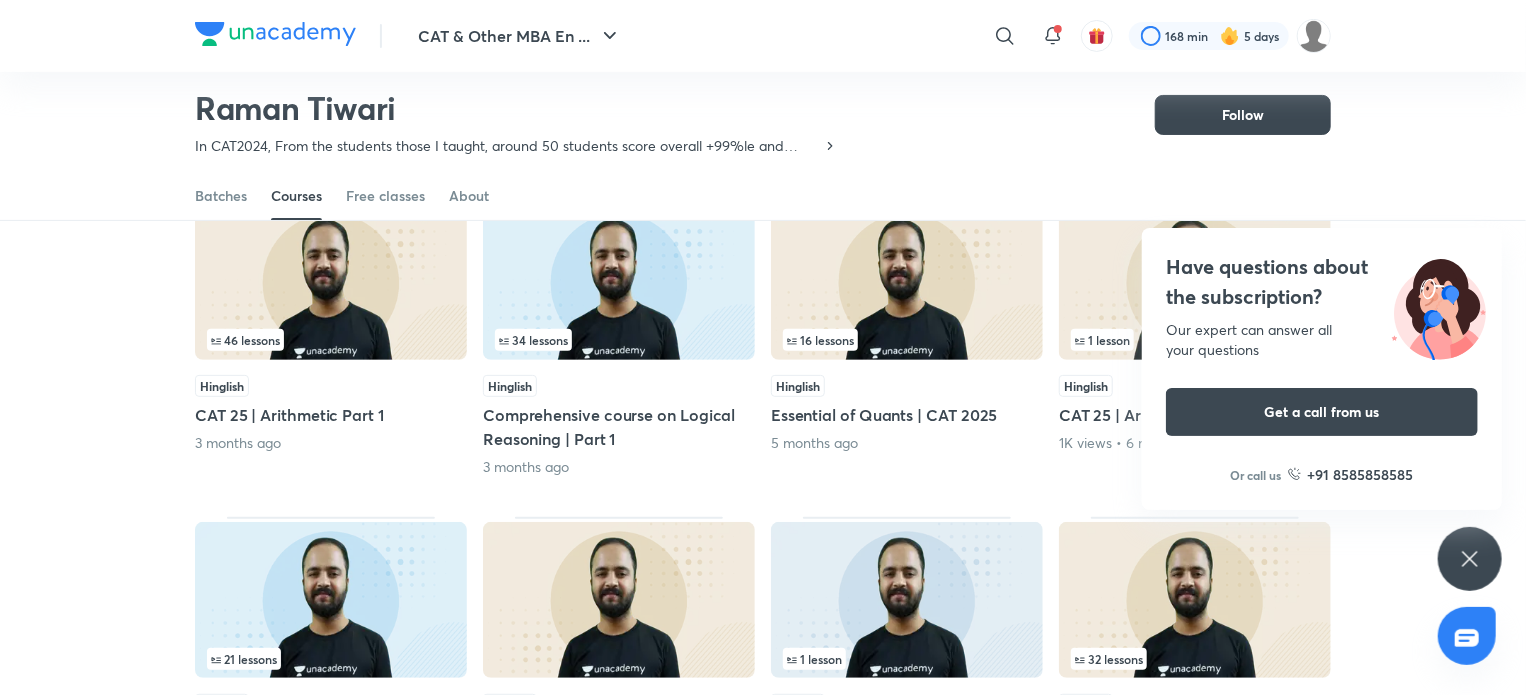 scroll, scrollTop: 200, scrollLeft: 0, axis: vertical 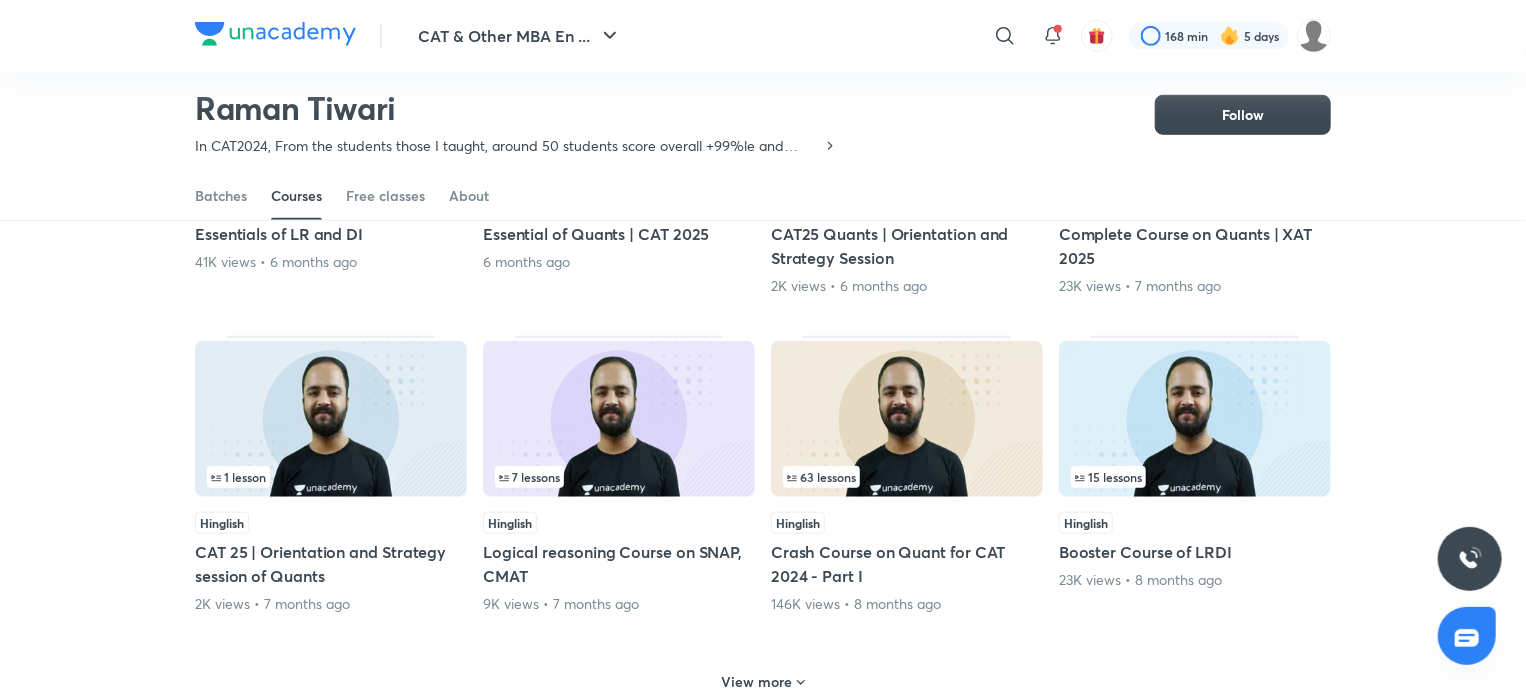 click on "Popular Latest [NUMBER] lessons Hinglish CAT [YEAR] | Arithmetic Part [NUMBER] [TIME] [NUMBER] lessons Hinglish Comprehensive course on Logical Reasoning | Part [NUMBER] [TIME] [NUMBER] lessons Hinglish Essential of Quants | CAT [YEAR] [TIME] [NUMBER] lesson Hinglish CAT [YEAR] | Arithmetic Part [NUMBER] [NUMBER] views • [TIME] [NUMBER] lessons Hinglish Essentials of LR and DI [NUMBER] views • [TIME] Hinglish Essential of Quants | CAT [YEAR] [TIME] [NUMBER] lesson Hinglish CAT[YEAR] Quants | Orientation and Strategy Session [NUMBER] views • [TIME] [NUMBER] lessons Hinglish Complete Course on Quants | XAT [YEAR] [NUMBER] views • [TIME] [NUMBER] lesson Hinglish CAT [YEAR] | Orientation and Strategy session of Quants [NUMBER] views • [TIME] [NUMBER] lessons Hinglish Logical reasoning Course on SNAP, CMAT [NUMBER] views • [TIME] [NUMBER] lessons Hinglish Crash Course on Quant for CAT [YEAR] - Part I [NUMBER] views • [TIME] [NUMBER] lessons Hinglish Booster Course of LRDI [NUMBER] views • [TIME] [NUMBER] lesson Hinglish [NUMBER]" at bounding box center [763, 171] 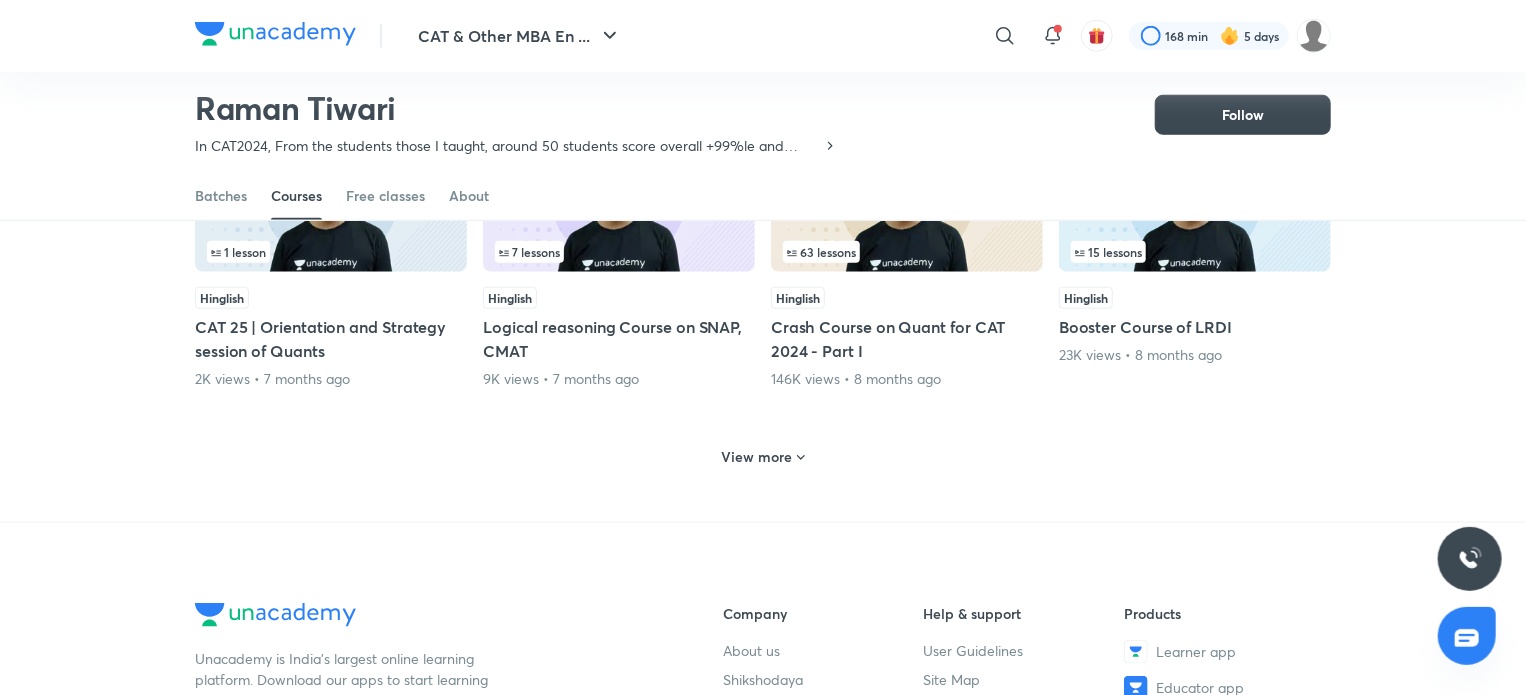 scroll, scrollTop: 980, scrollLeft: 0, axis: vertical 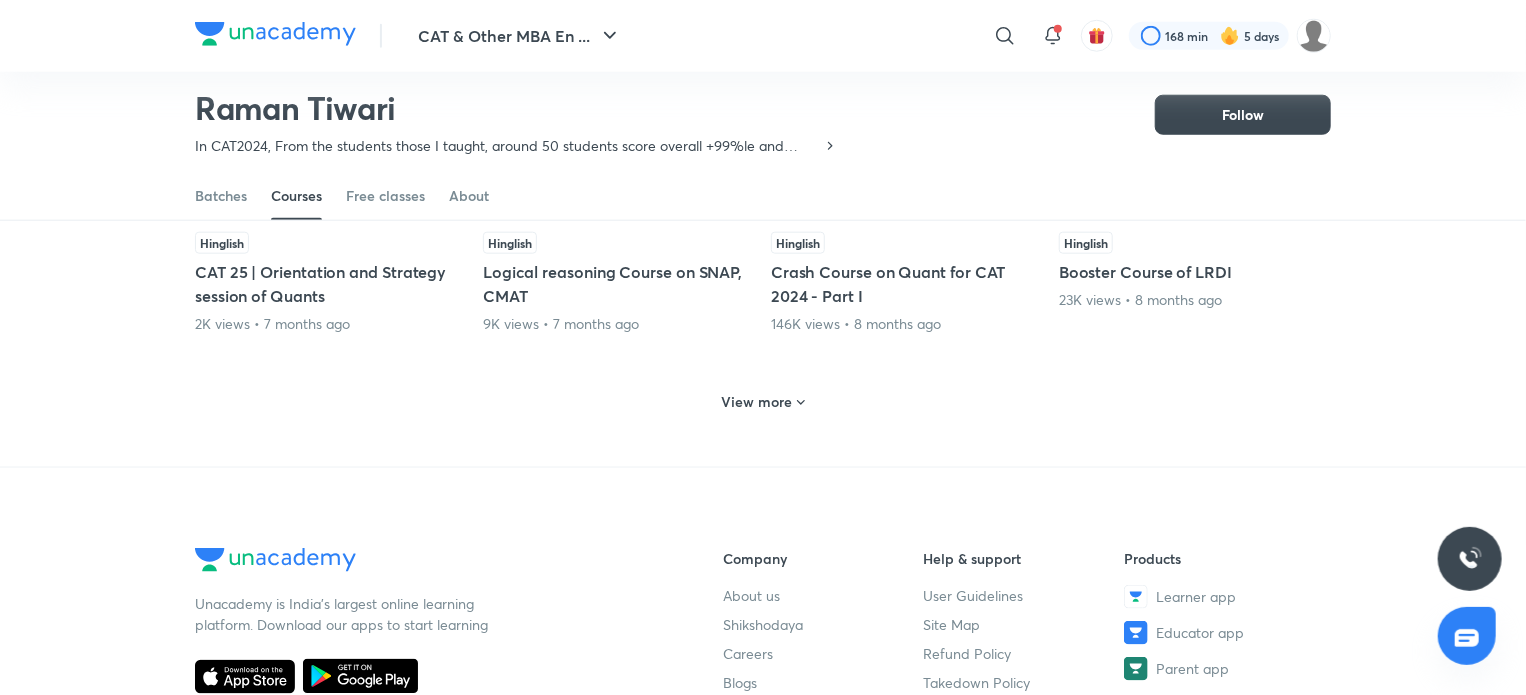 click on "View more" at bounding box center (763, 402) 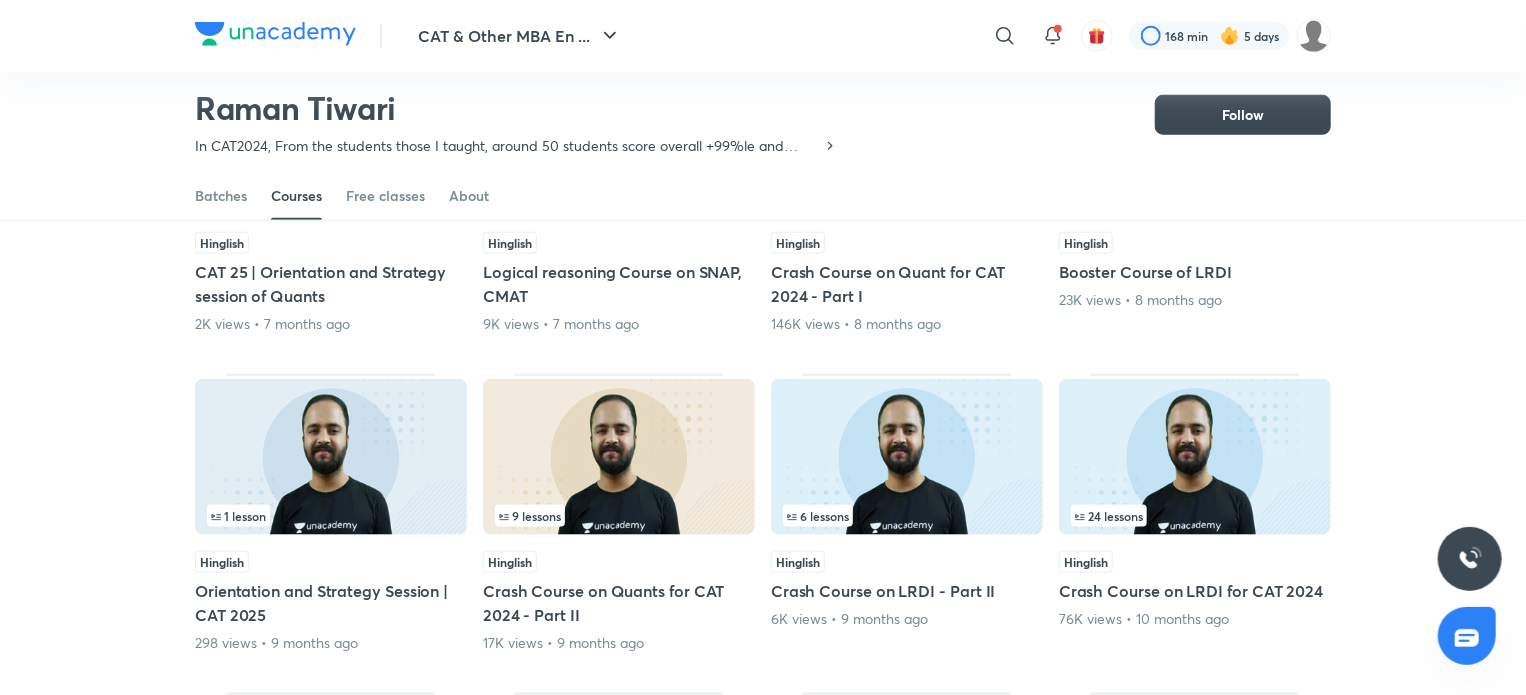 click on "Popular Latest [NUMBER] lessons Hinglish CAT [YEAR] | Arithmetic Part [NUMBER] [TIME] [NUMBER] lessons Hinglish Comprehensive course on Logical Reasoning | Part [NUMBER] [TIME] [NUMBER] lessons Hinglish Essential of Quants | CAT [YEAR] [TIME] [NUMBER] lesson Hinglish CAT [YEAR] | Arithmetic Part [NUMBER] [NUMBER] views • [TIME] [NUMBER] lessons Hinglish Essentials of LR and DI [NUMBER] views • [TIME] Hinglish Essential of Quants | CAT [YEAR] [TIME] [NUMBER] lesson Hinglish CAT[YEAR] Quants | Orientation and Strategy Session [NUMBER] views • [TIME] [NUMBER] lessons Hinglish Complete Course on Quants | XAT [YEAR] [NUMBER] views • [TIME] [NUMBER] lesson Hinglish CAT [YEAR] | Orientation and Strategy session of Quants [NUMBER] views • [TIME] [NUMBER] lessons Hinglish Logical reasoning Course on SNAP, CMAT [NUMBER] views • [TIME] [NUMBER] lessons Hinglish Crash Course on Quant for CAT [YEAR] - Part I [NUMBER] views • [TIME] [NUMBER] lessons Hinglish Booster Course of LRDI [NUMBER] views • [TIME] [NUMBER] lesson Hinglish [NUMBER]" at bounding box center (763, 381) 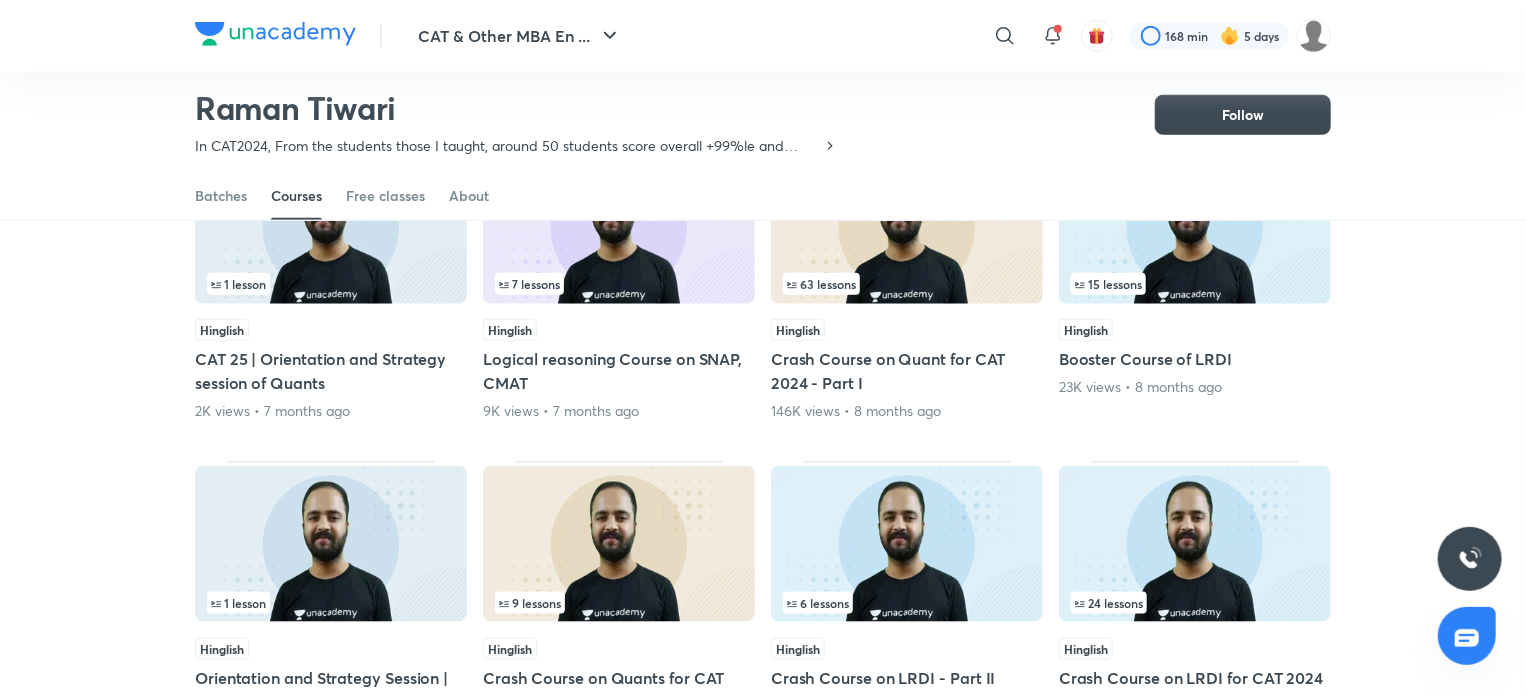 scroll, scrollTop: 892, scrollLeft: 0, axis: vertical 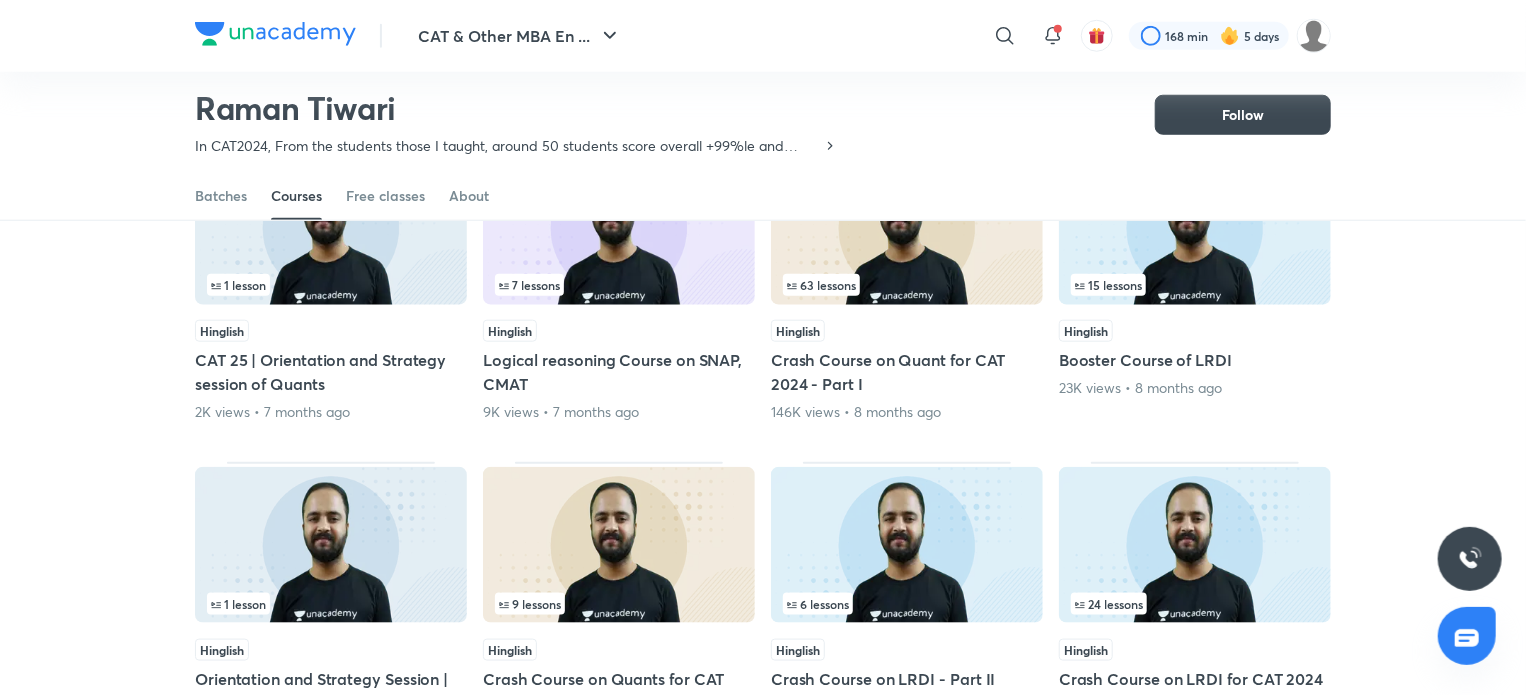 click on "63   lessons" at bounding box center (907, 285) 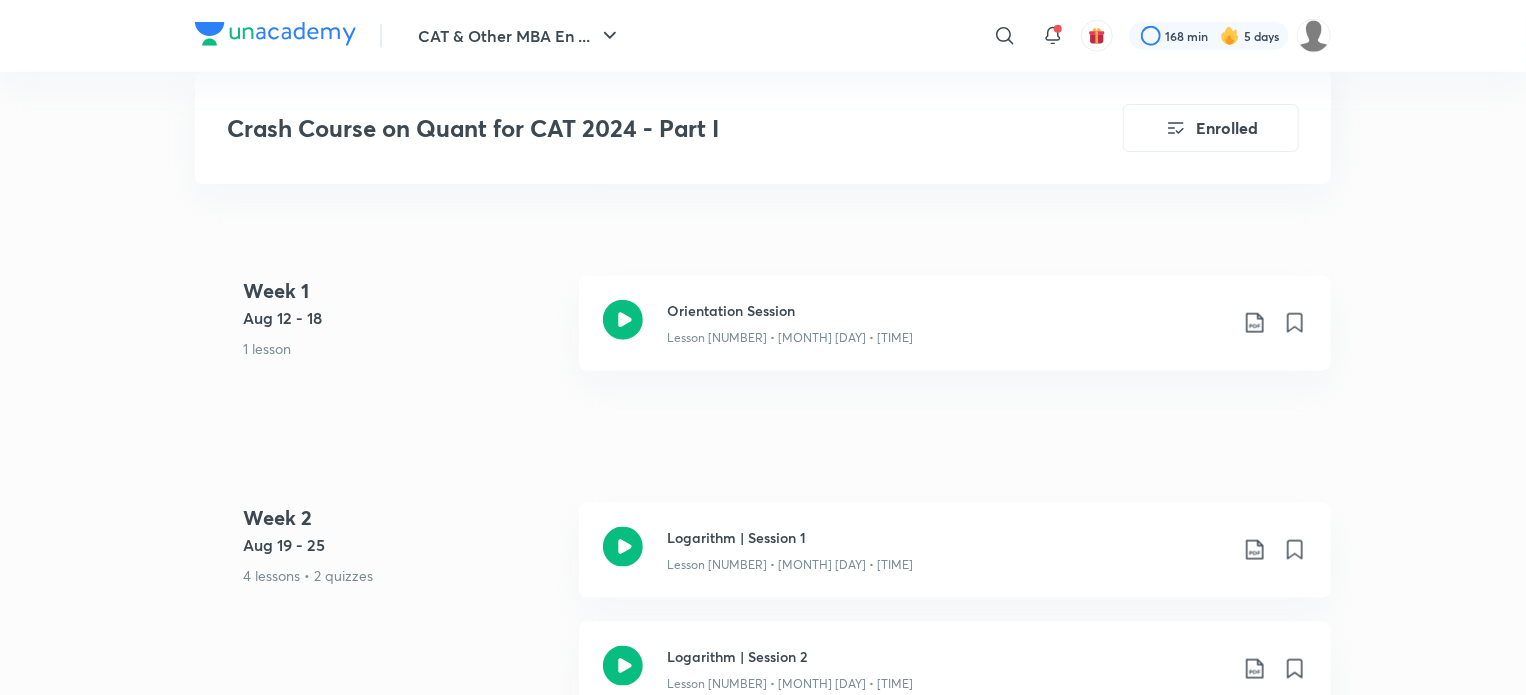 scroll, scrollTop: 1075, scrollLeft: 0, axis: vertical 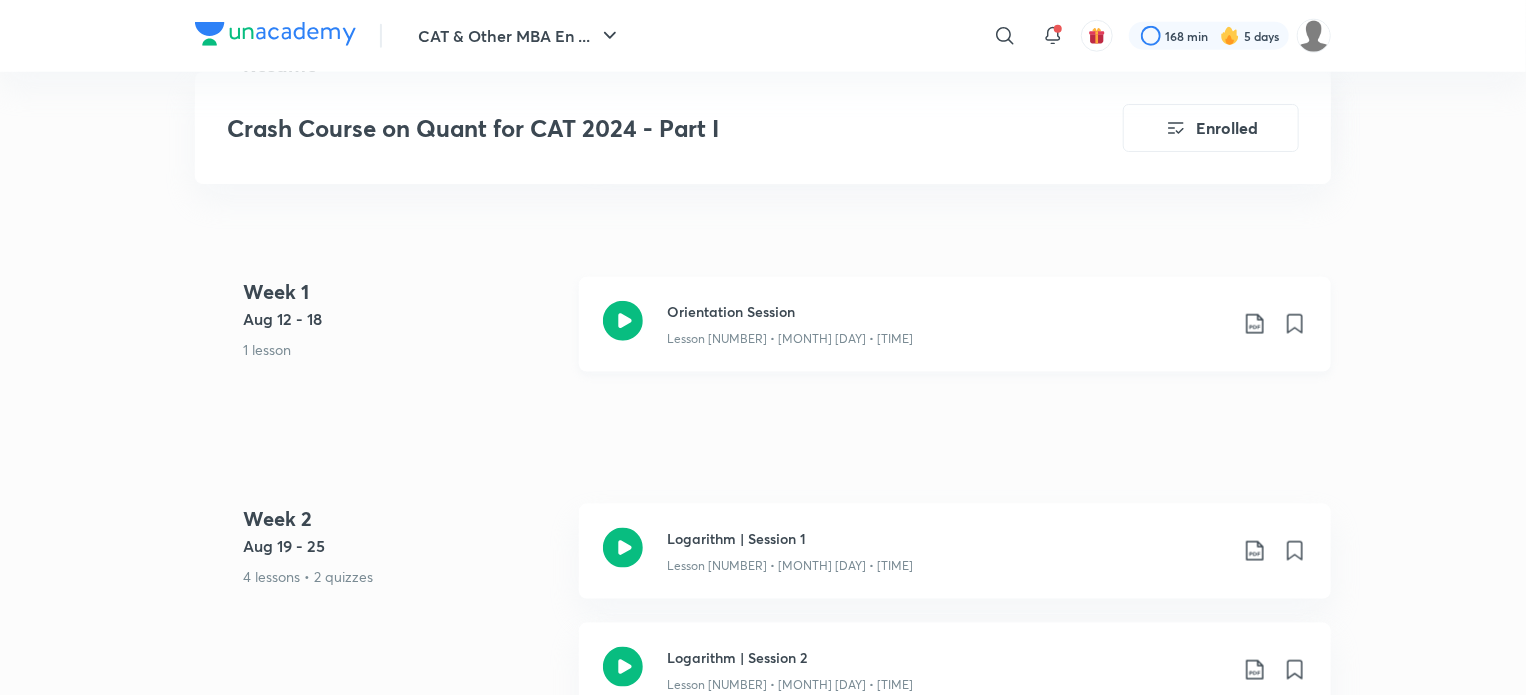 click on "Orientation Session" at bounding box center (947, 311) 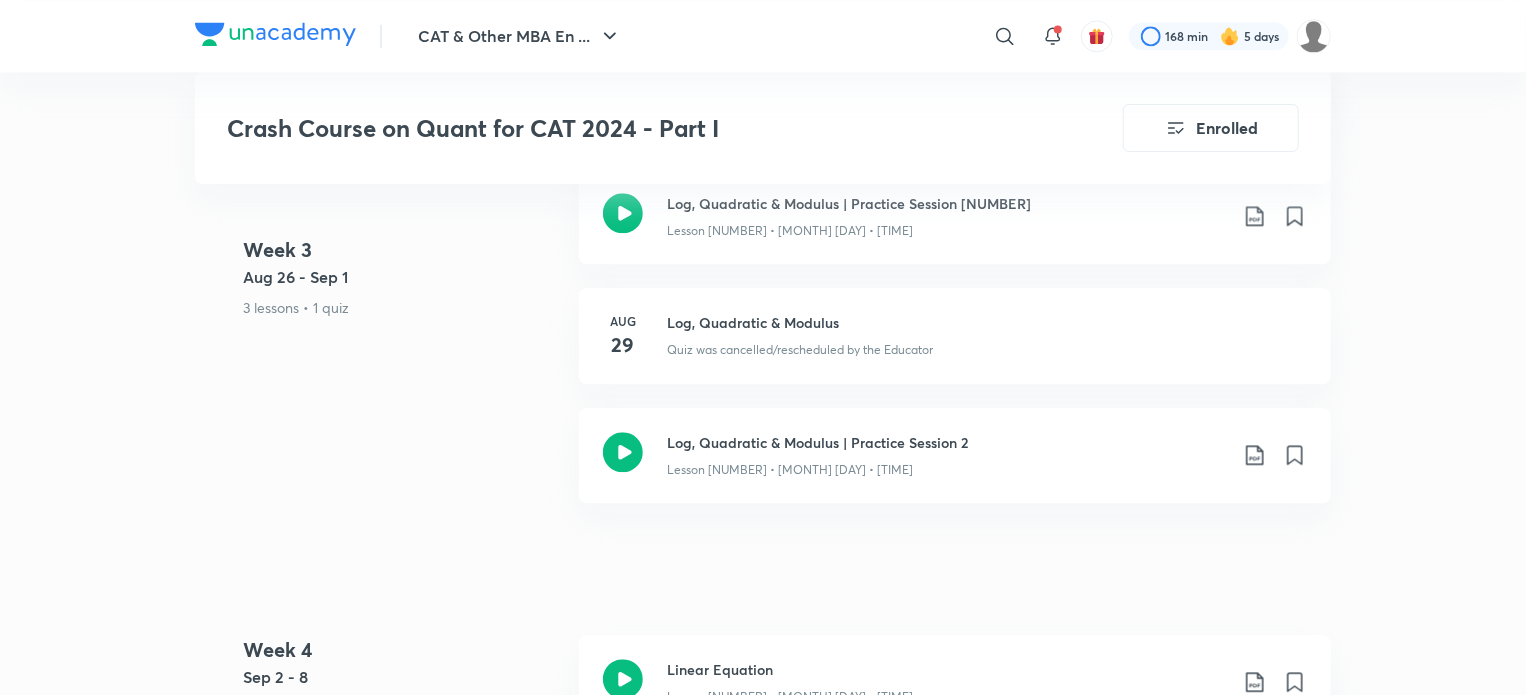 scroll, scrollTop: 2383, scrollLeft: 0, axis: vertical 